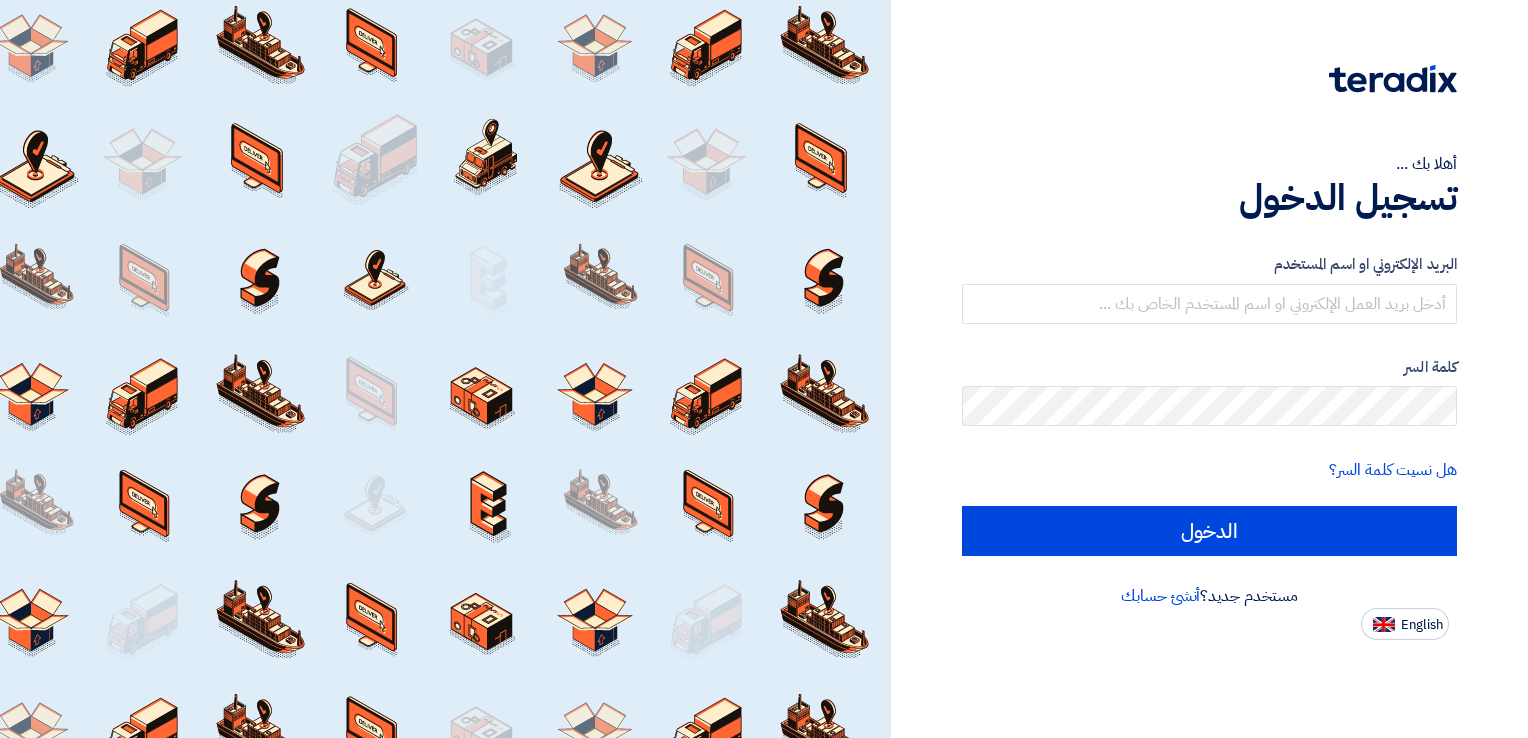 scroll, scrollTop: 0, scrollLeft: 0, axis: both 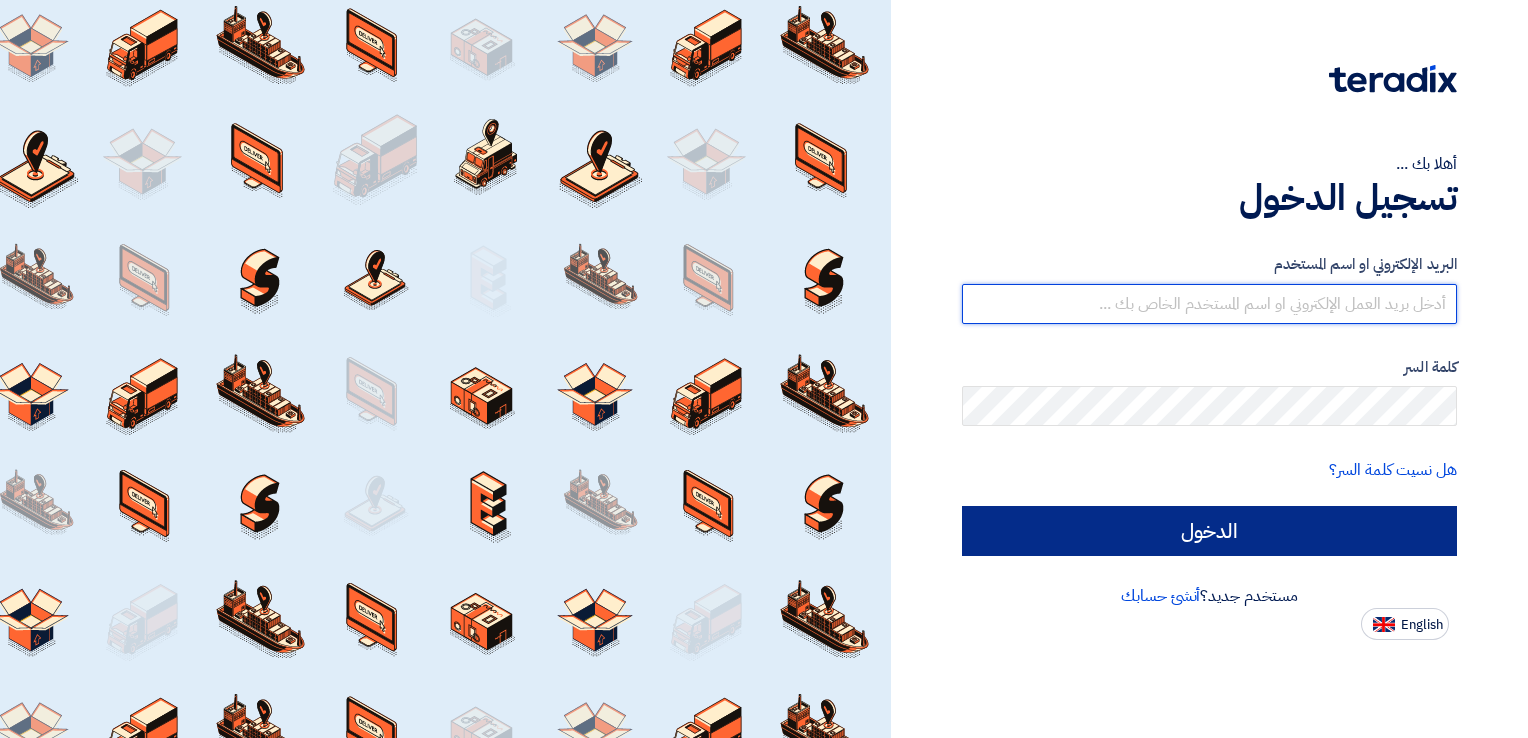 type on "[EMAIL]" 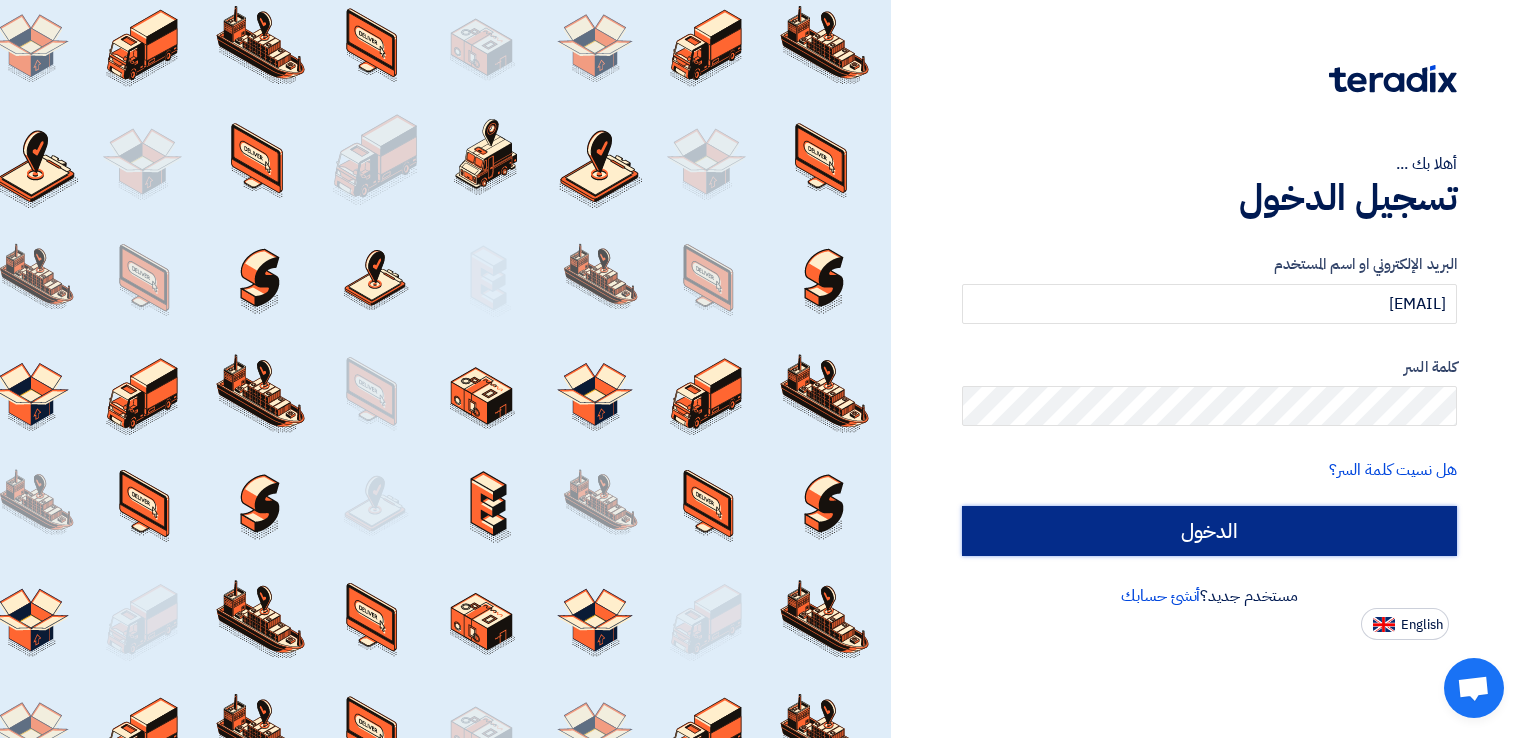 click on "الدخول" 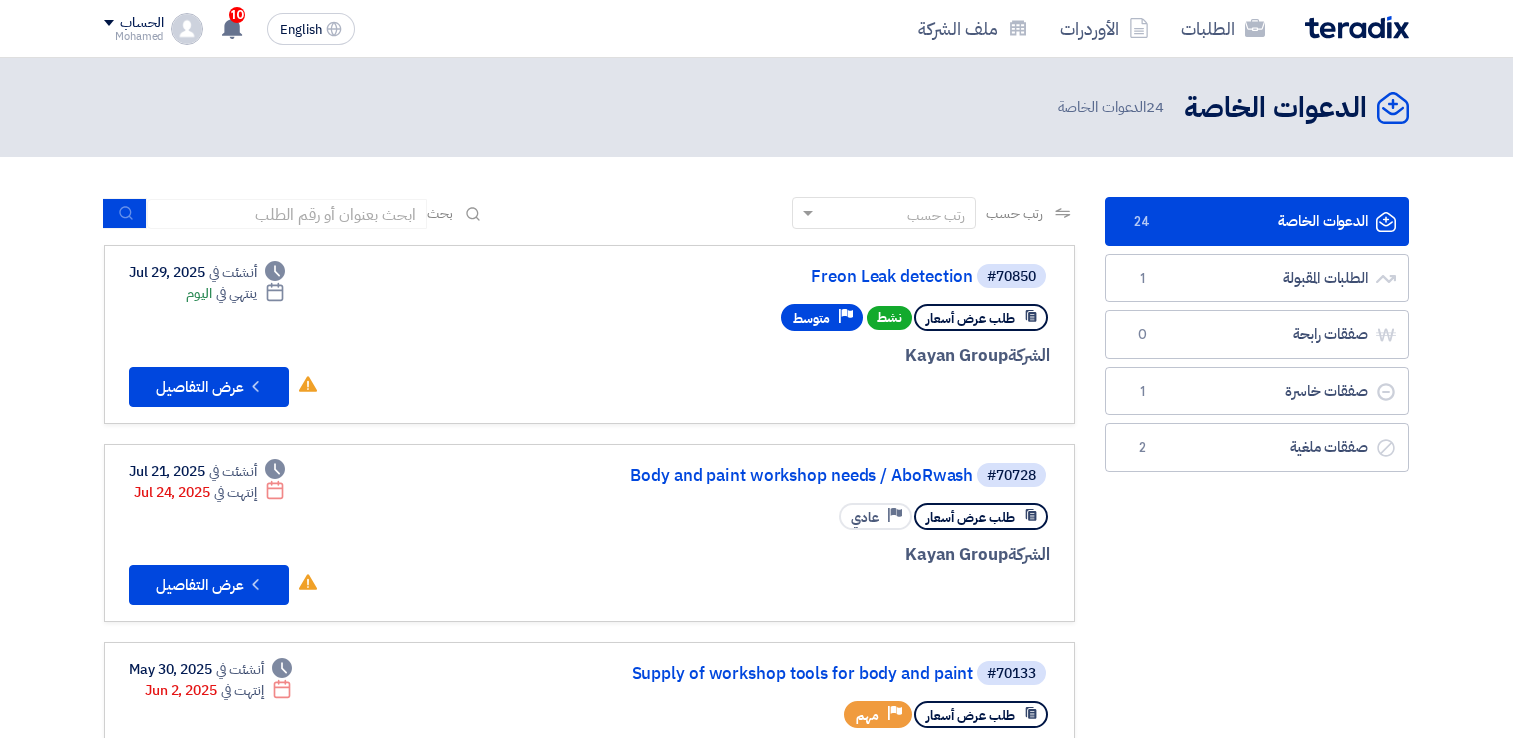 scroll, scrollTop: 0, scrollLeft: 0, axis: both 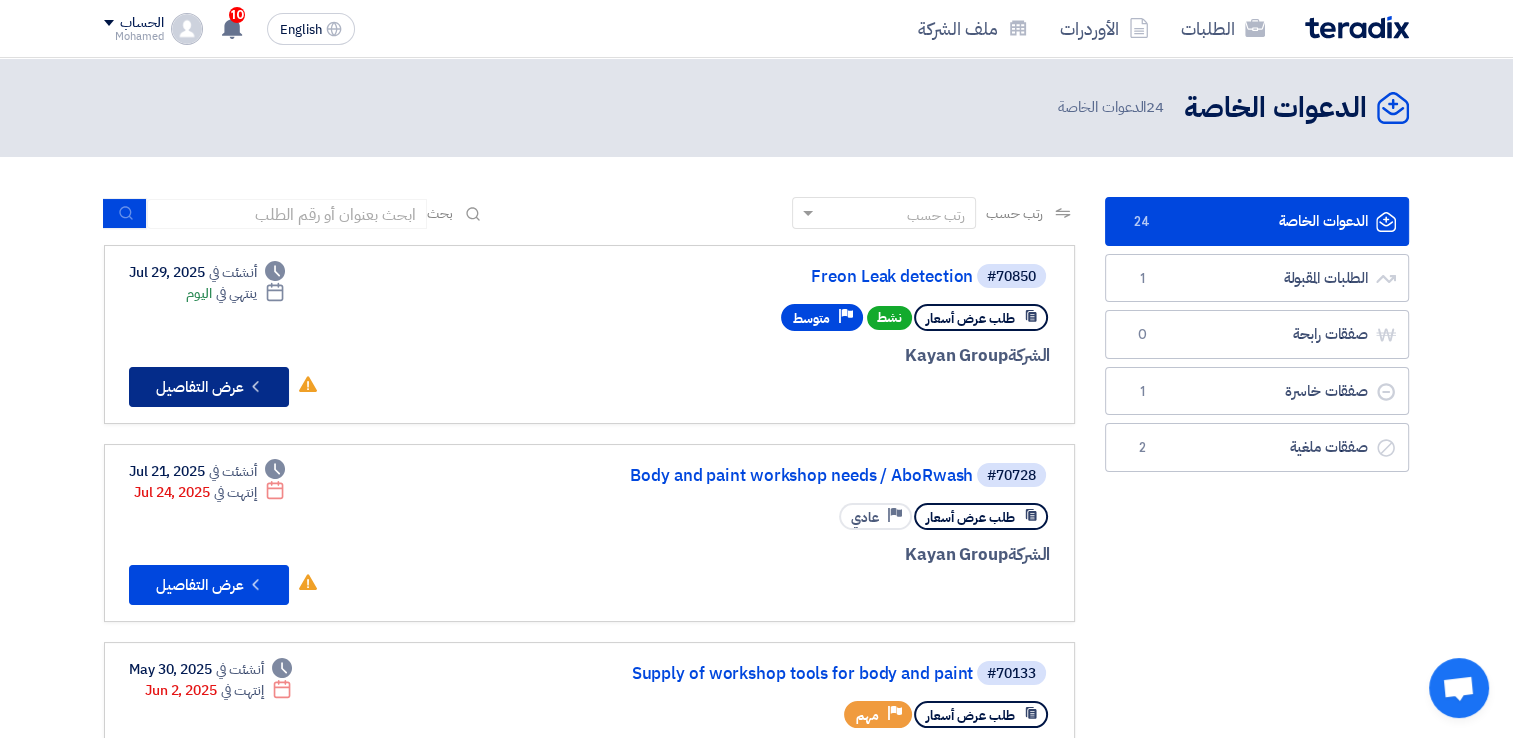 click on "Check details
عرض التفاصيل" 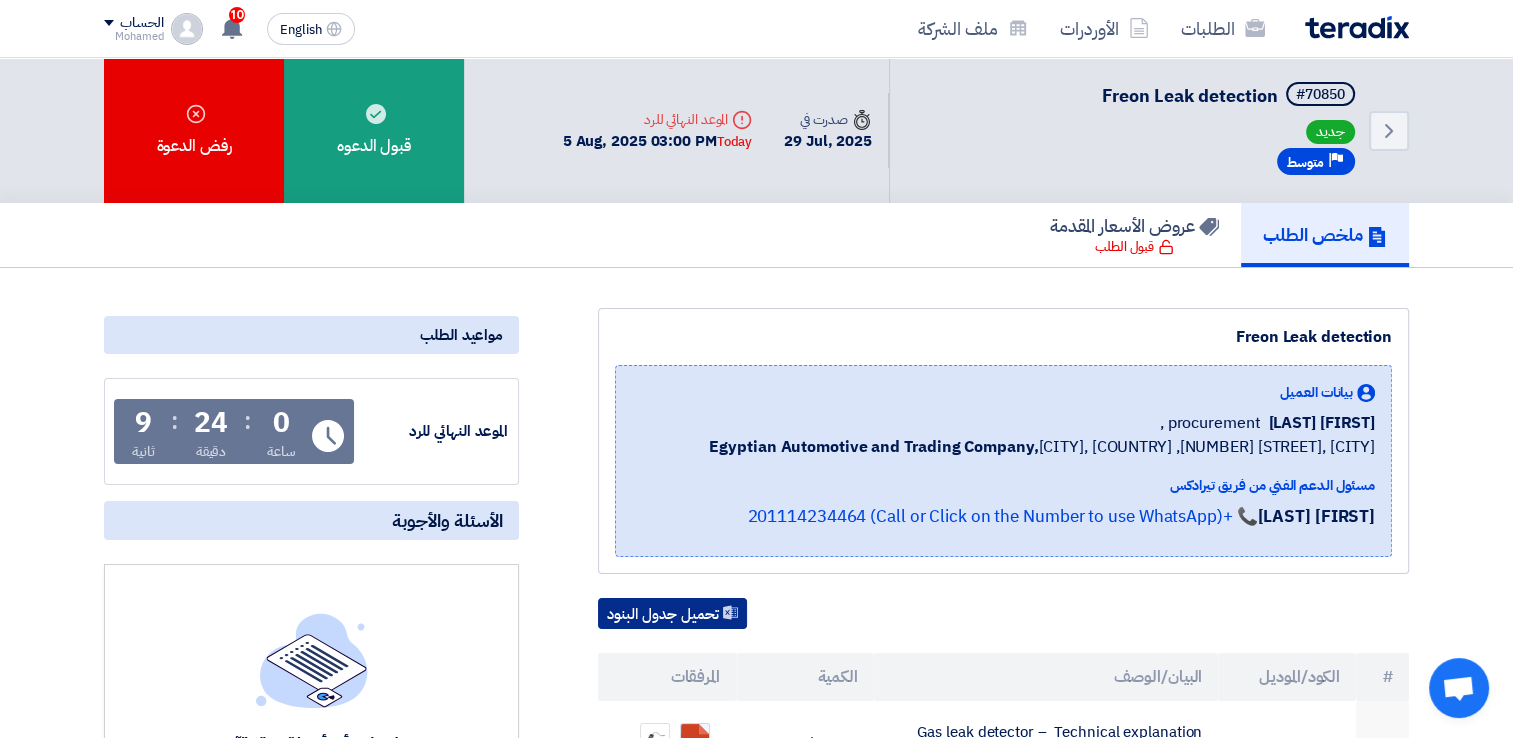 click on "تحميل جدول البنود" 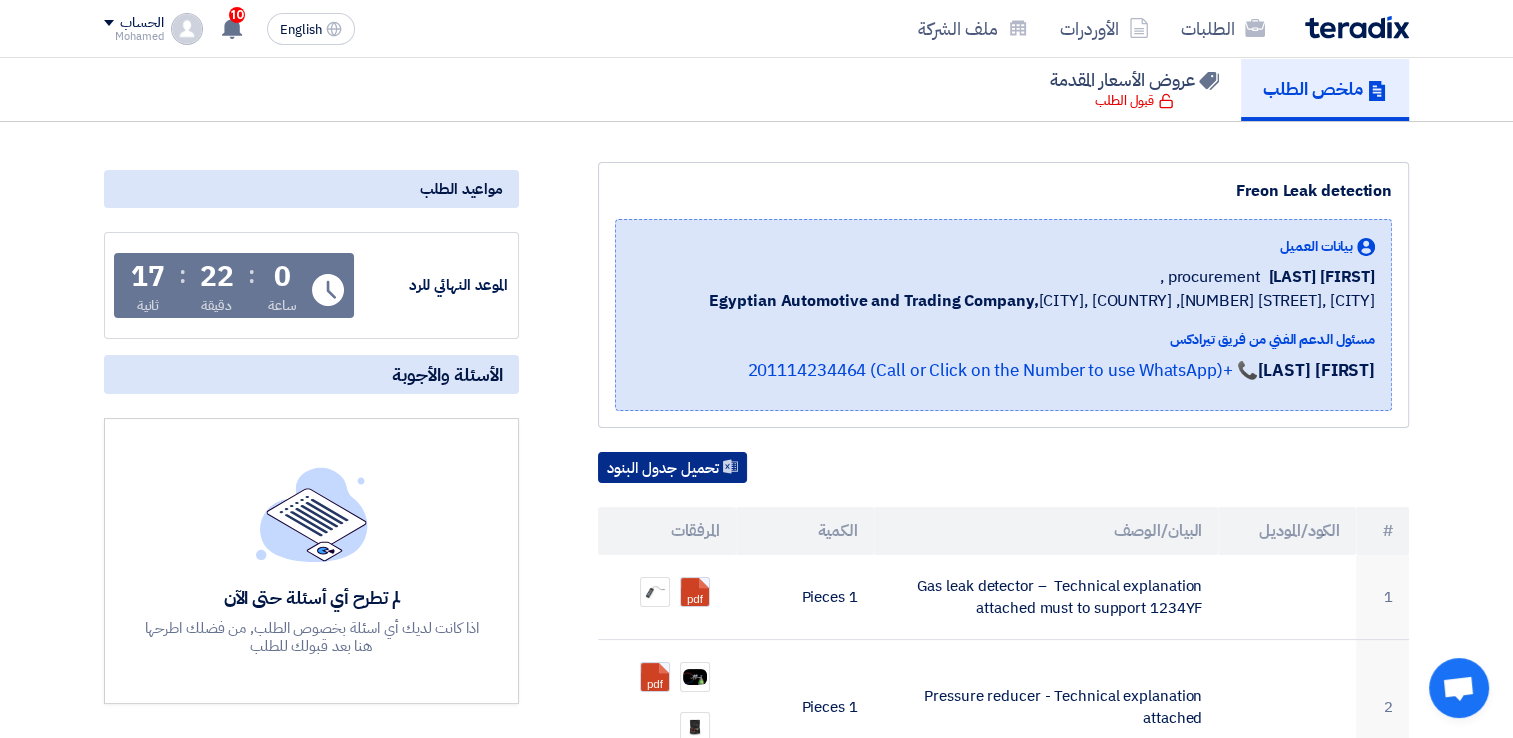 scroll, scrollTop: 333, scrollLeft: 0, axis: vertical 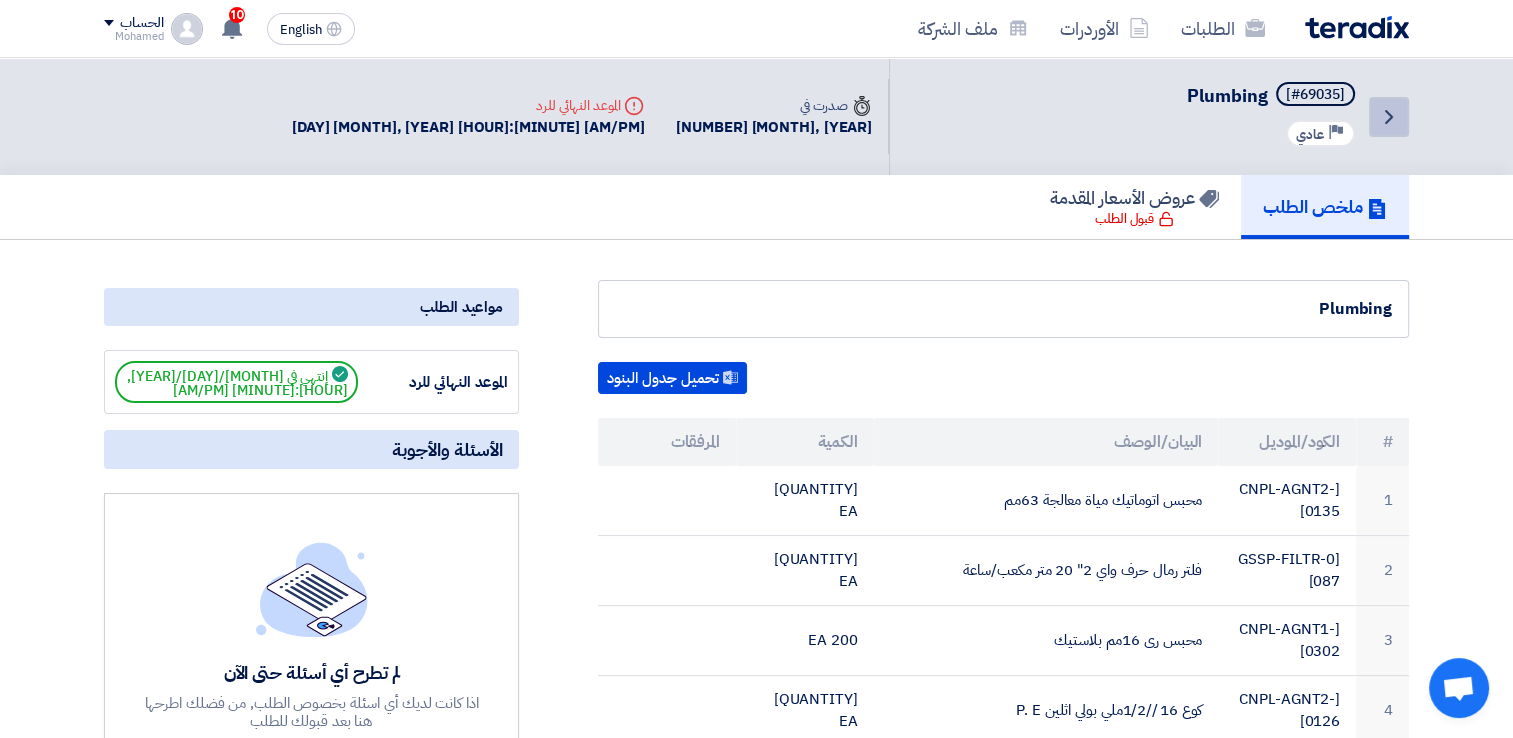 click on "Back" 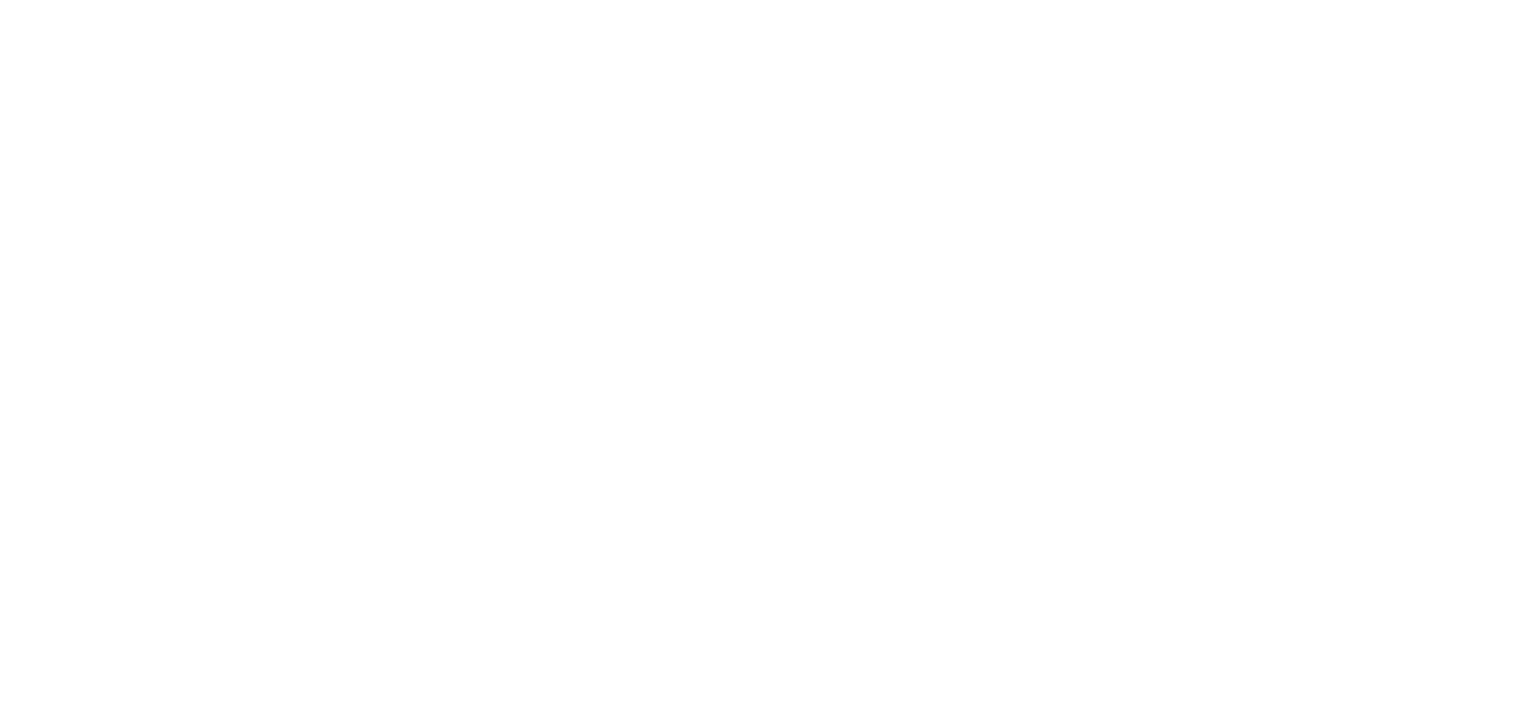 scroll, scrollTop: 0, scrollLeft: 0, axis: both 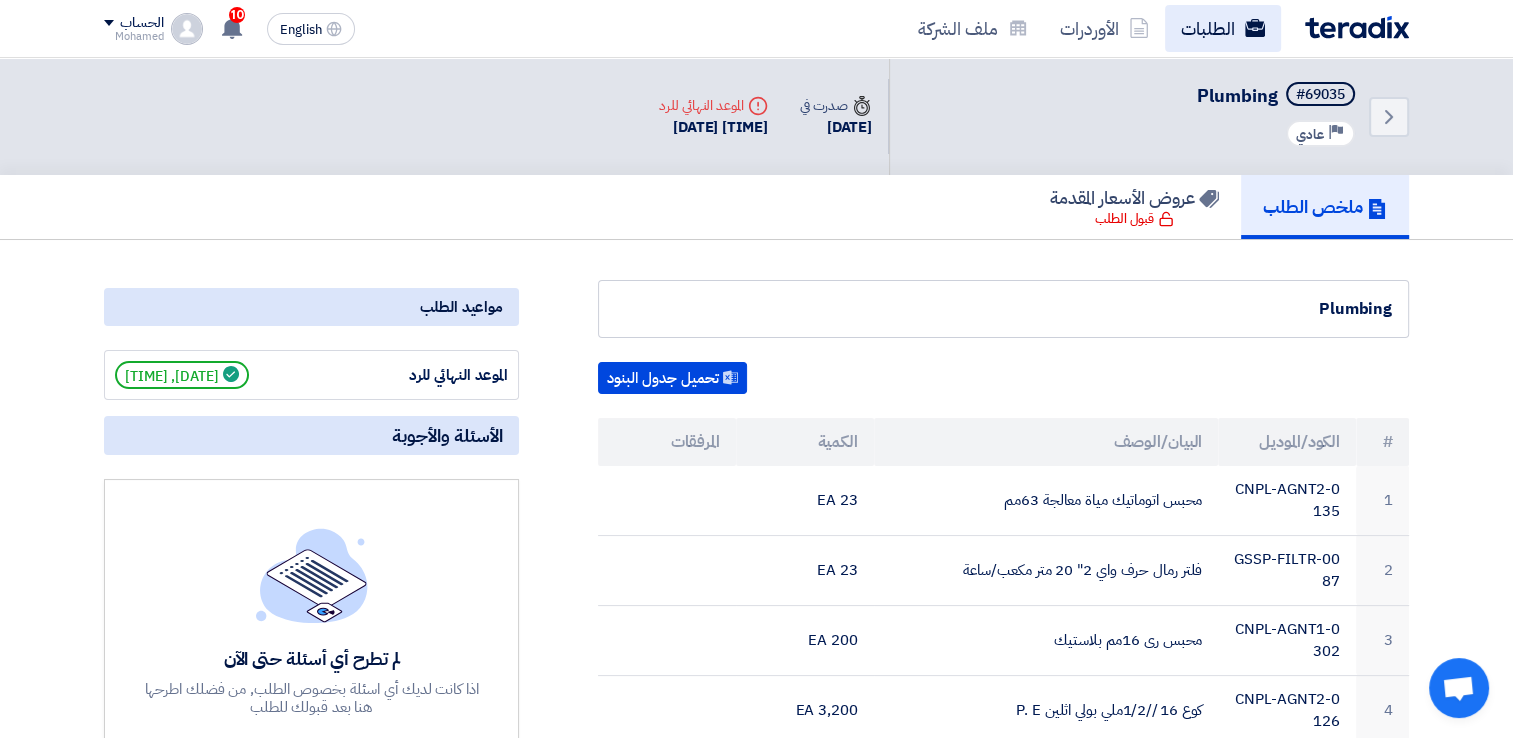 click on "الطلبات" 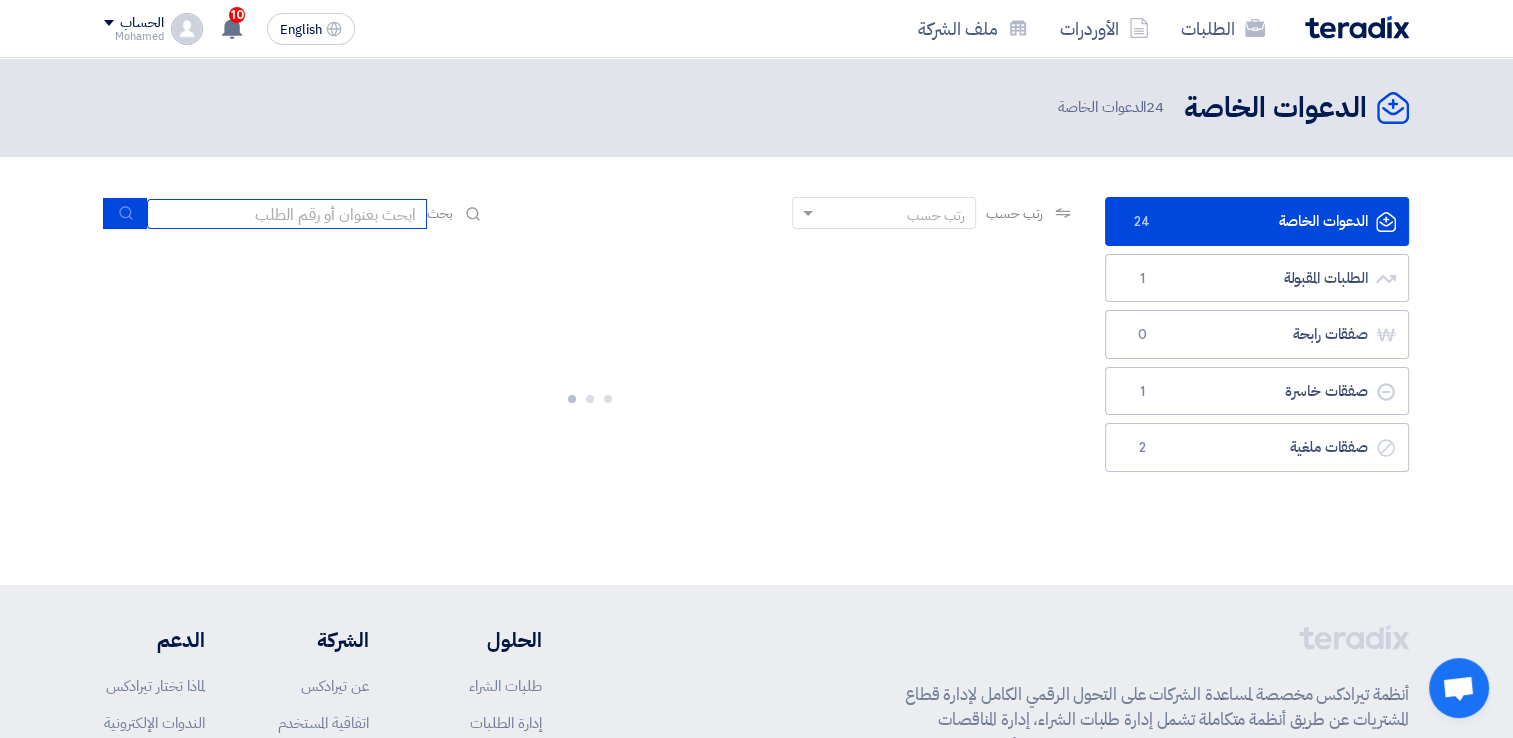 click 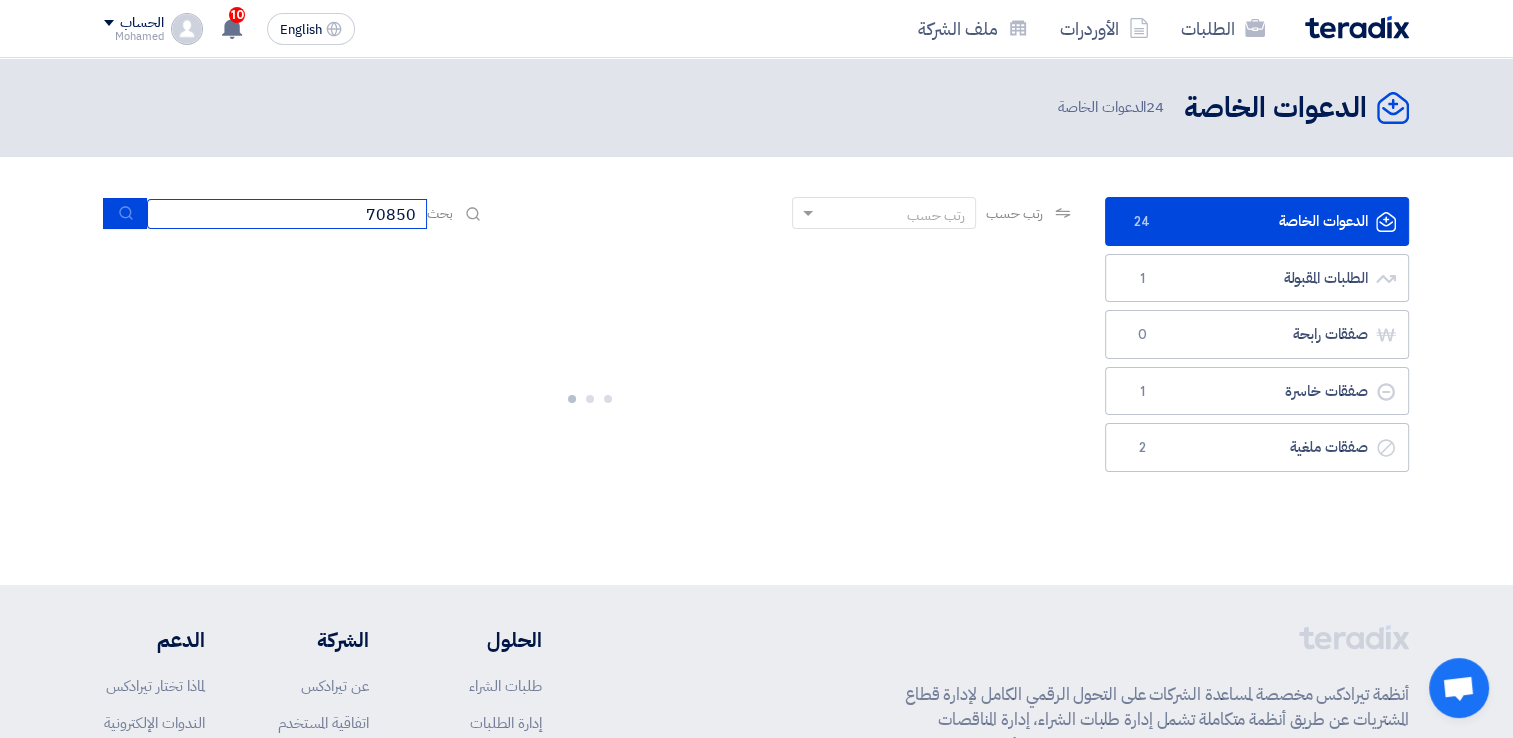 type on "70850" 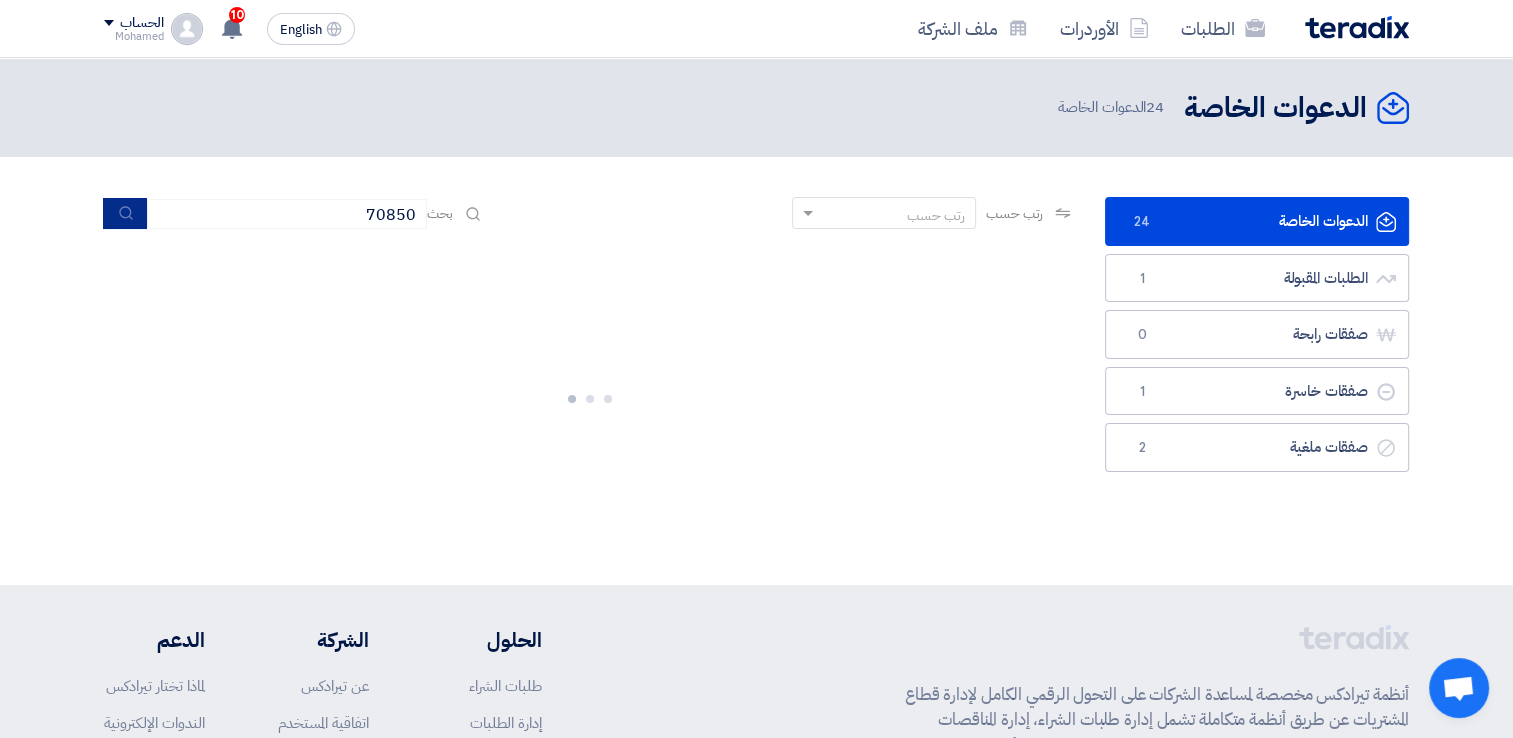 click 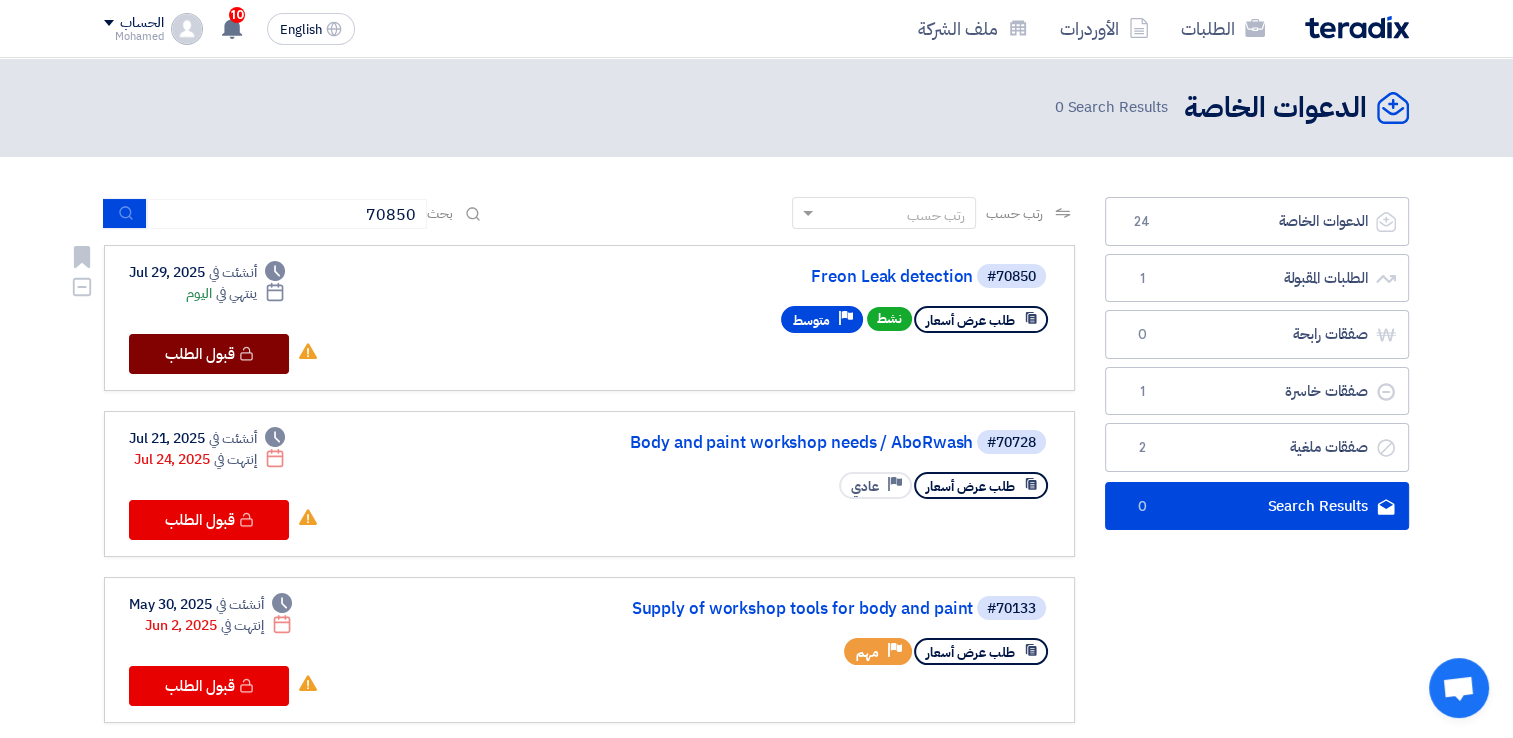 click on "Check details
قبول الطلب" 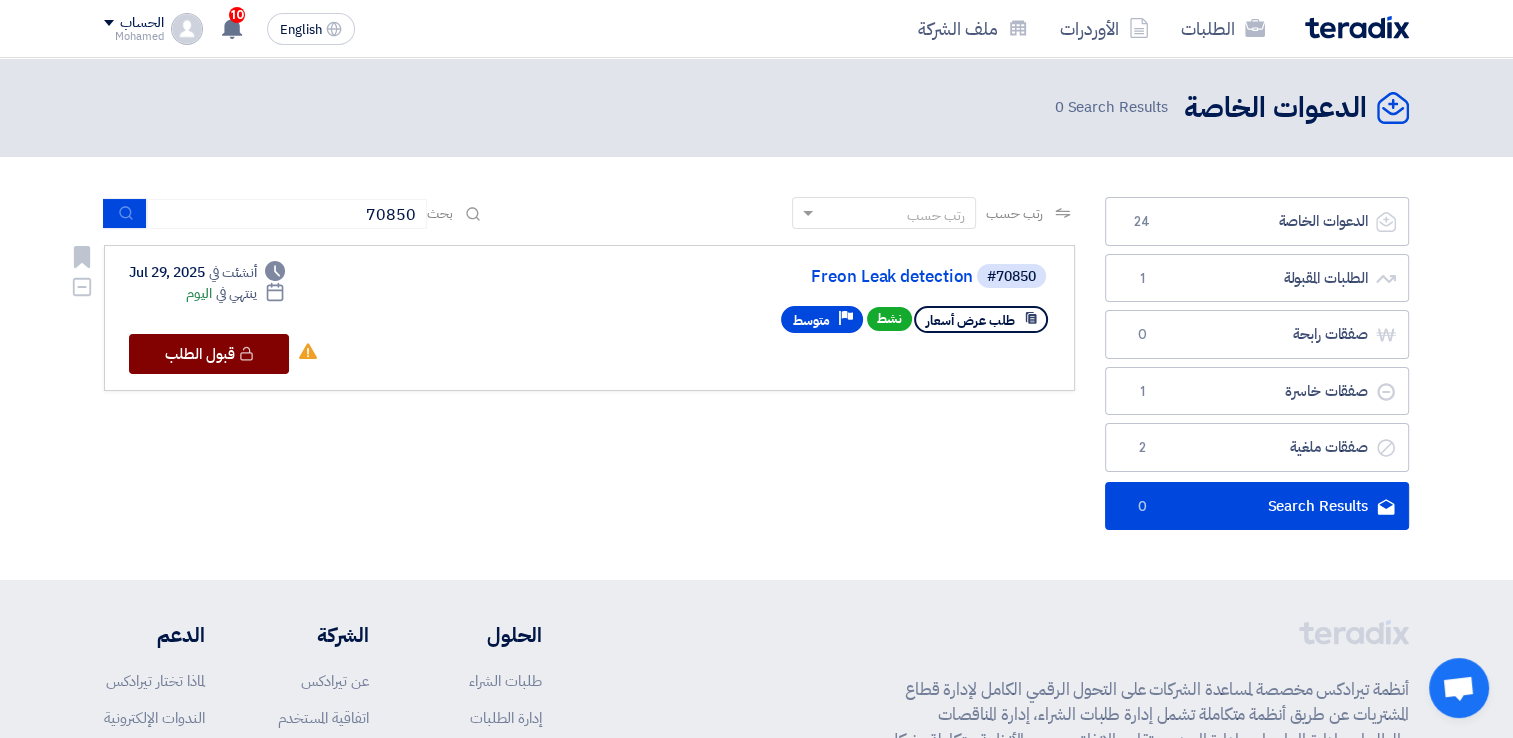 click on "Check details
قبول الطلب" 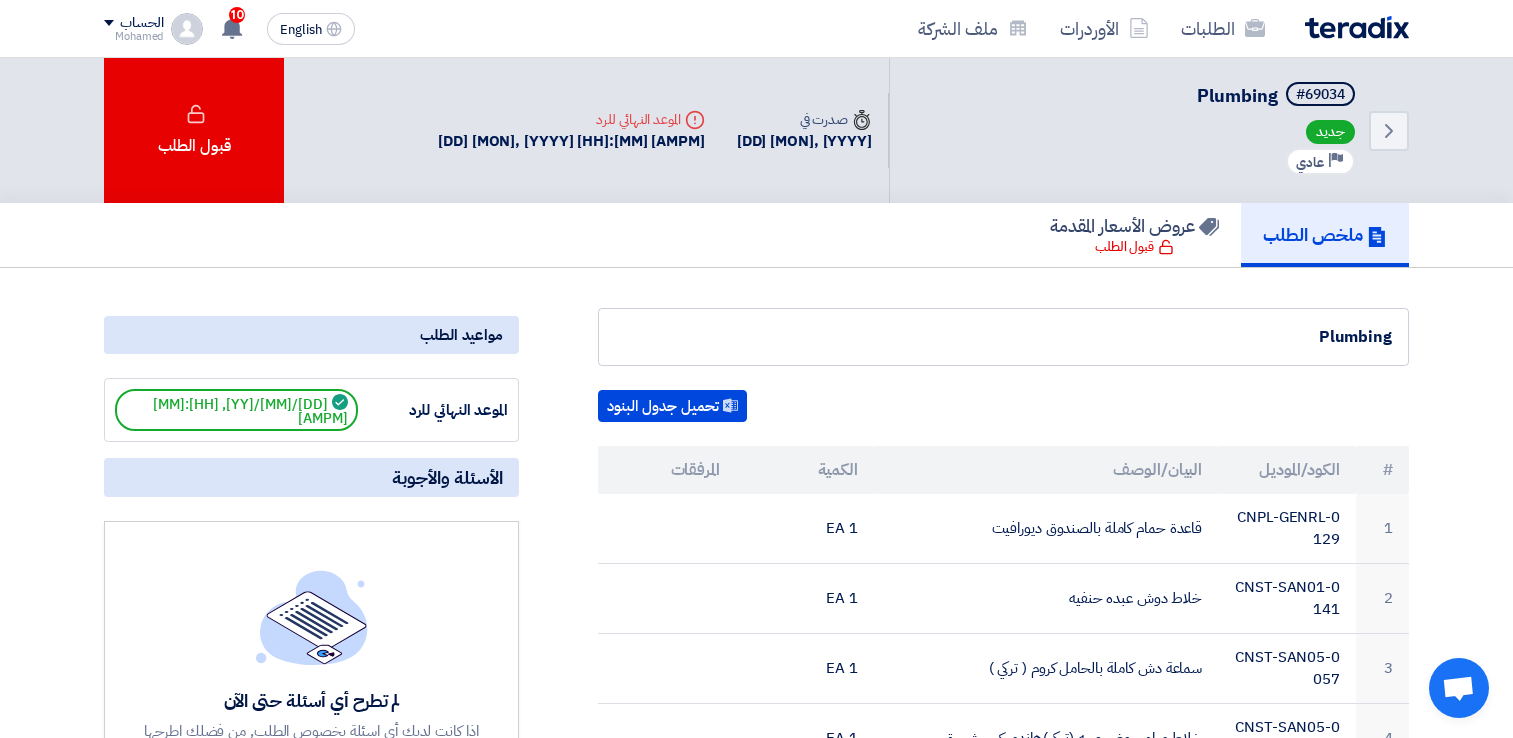 scroll, scrollTop: 0, scrollLeft: 0, axis: both 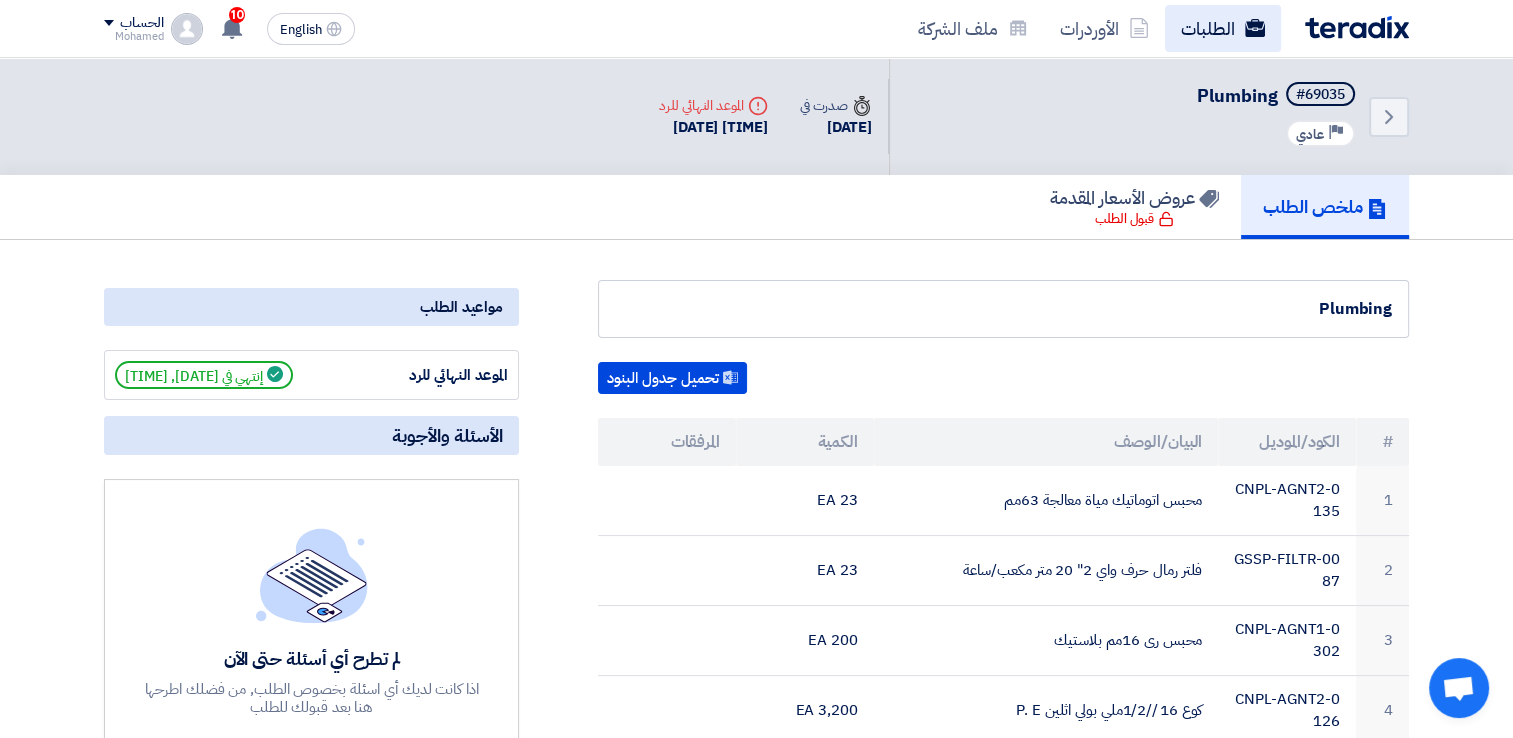 click on "الطلبات" 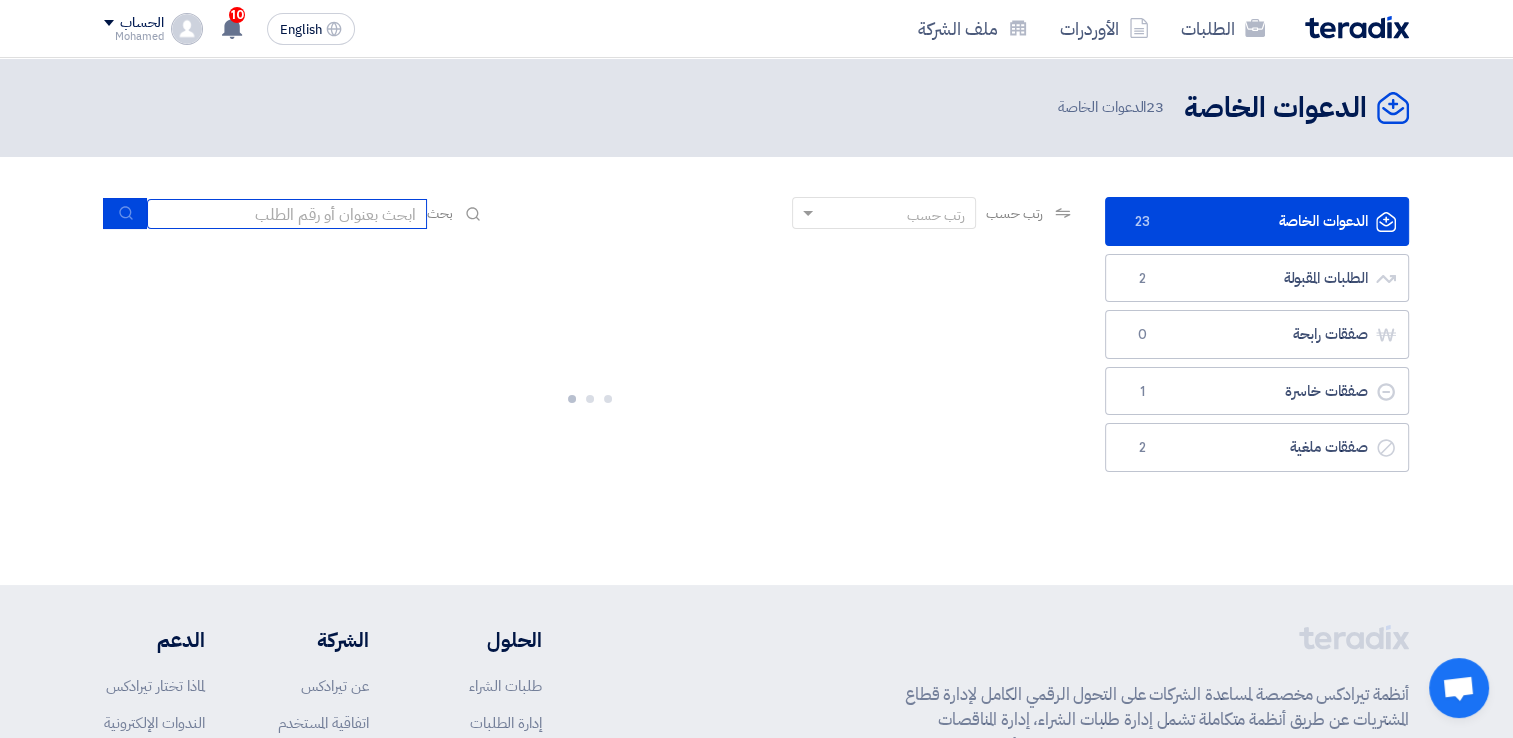 click 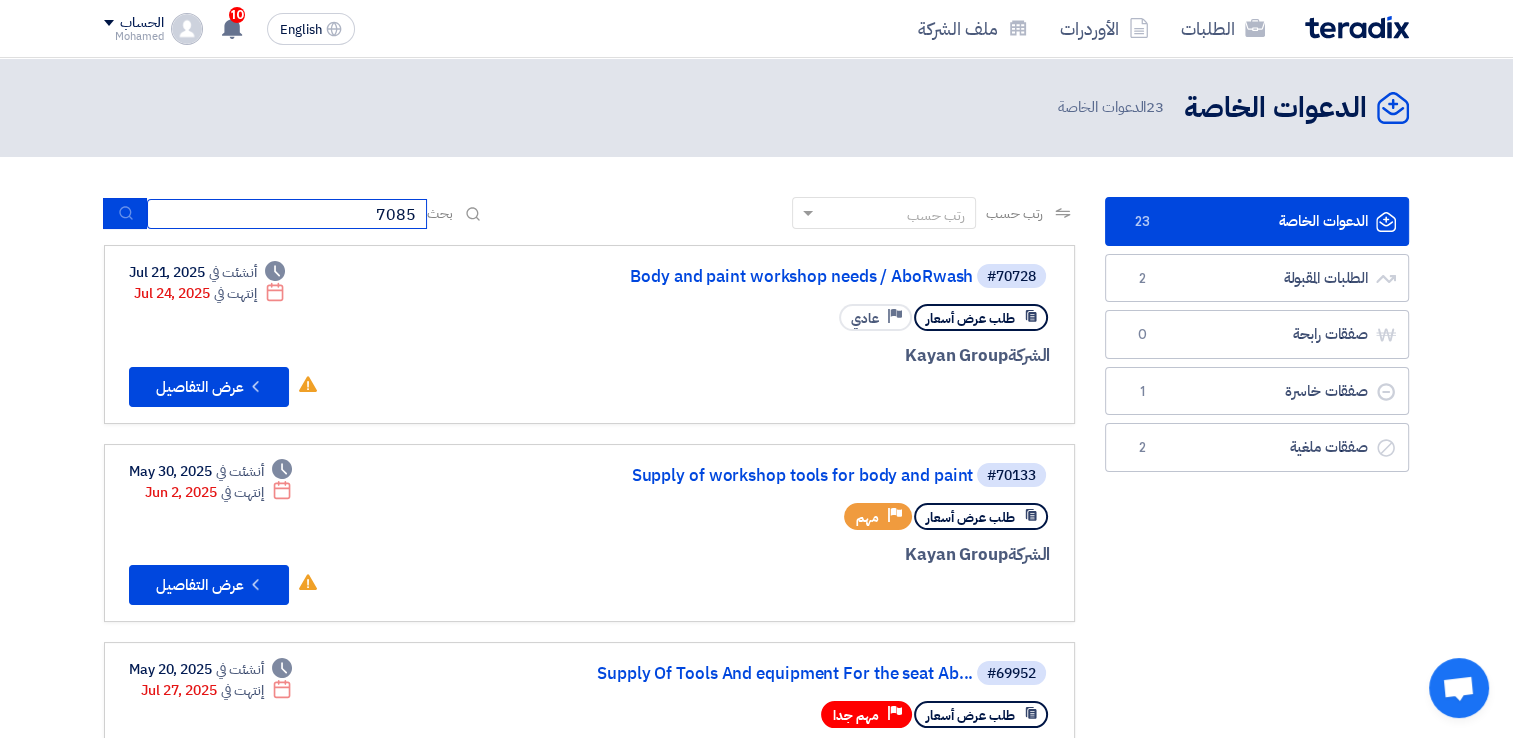 type on "70850" 